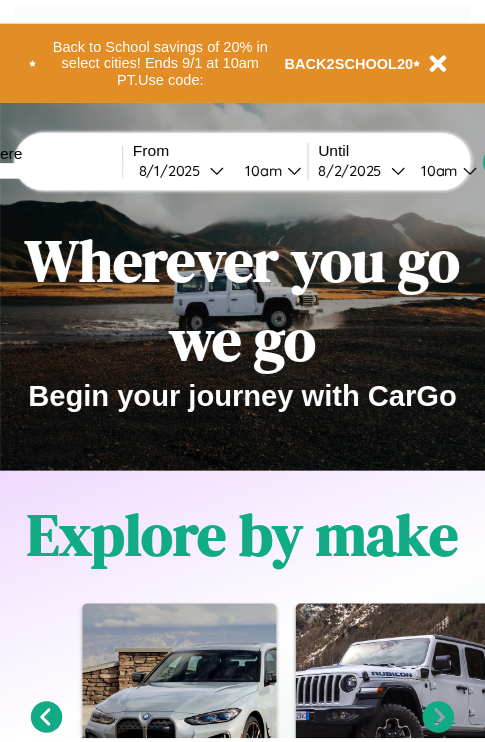 scroll, scrollTop: 0, scrollLeft: 0, axis: both 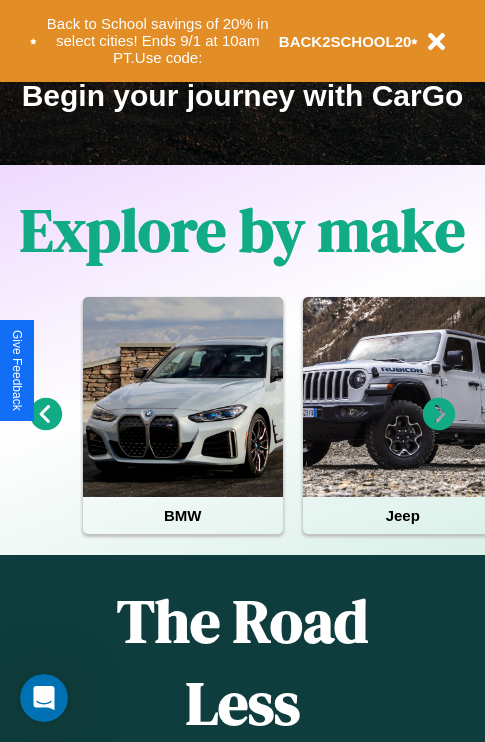 click 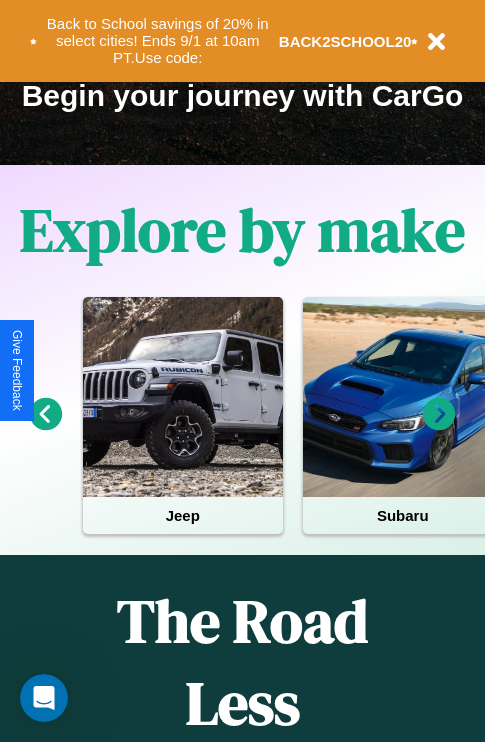 click 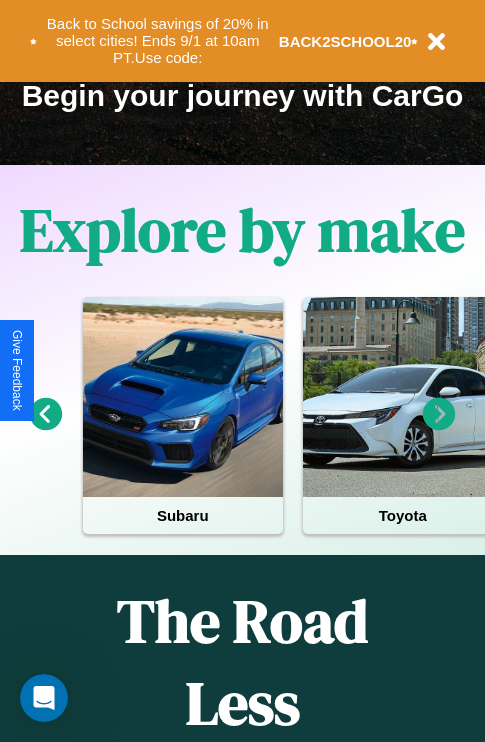 click 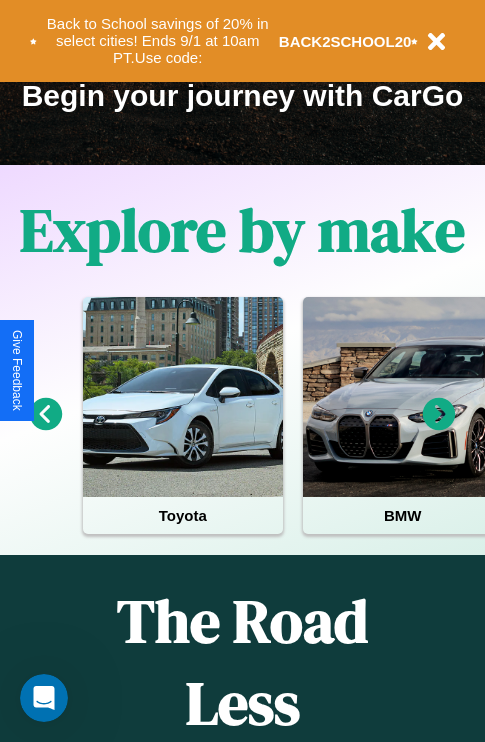 click 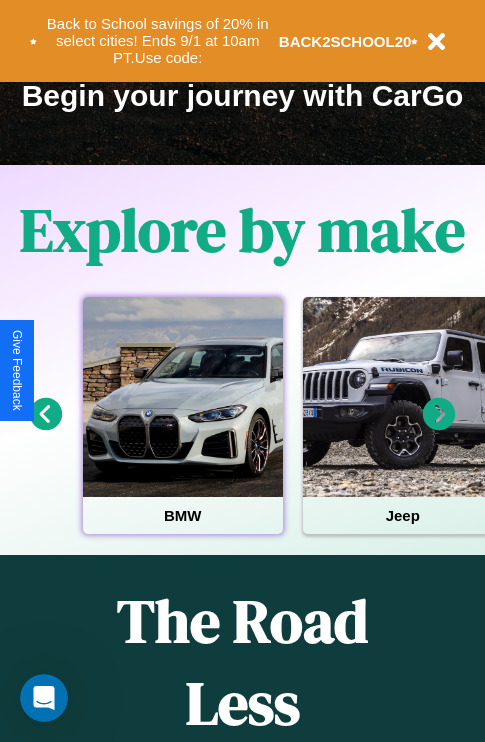 click at bounding box center [183, 397] 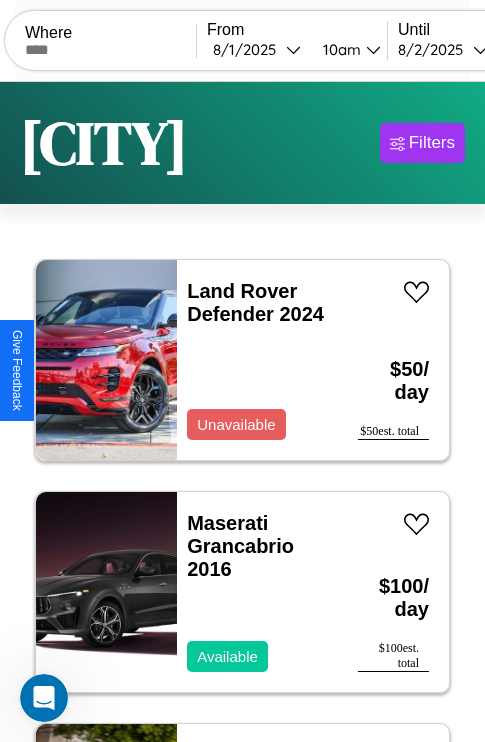 scroll, scrollTop: 95, scrollLeft: 0, axis: vertical 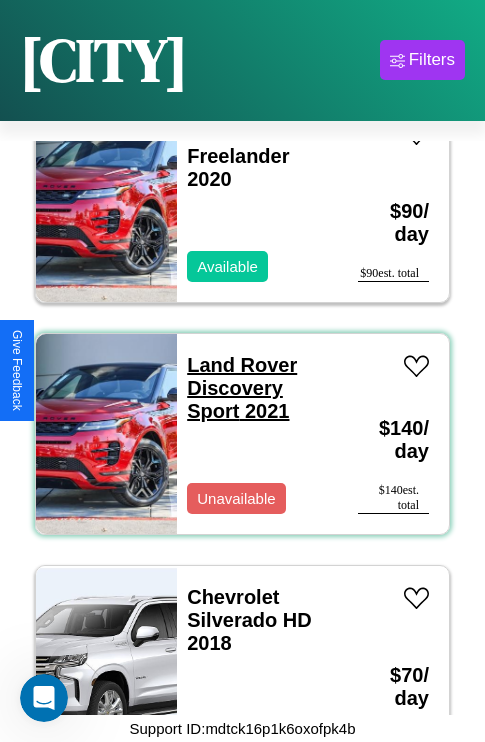 click on "Land Rover   Discovery Sport   2021" at bounding box center [242, 388] 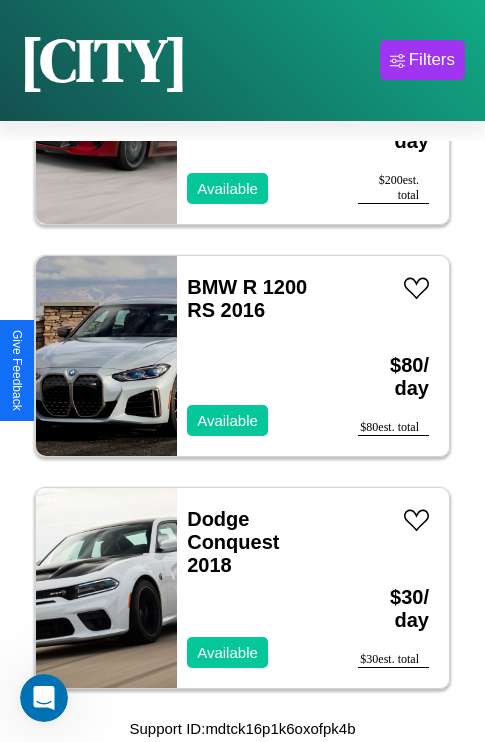 scroll, scrollTop: 19099, scrollLeft: 0, axis: vertical 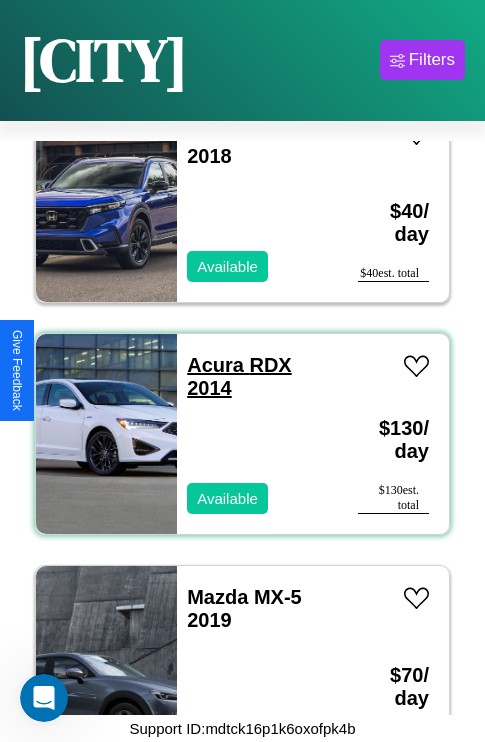 click on "Acura   RDX   2014" at bounding box center [239, 376] 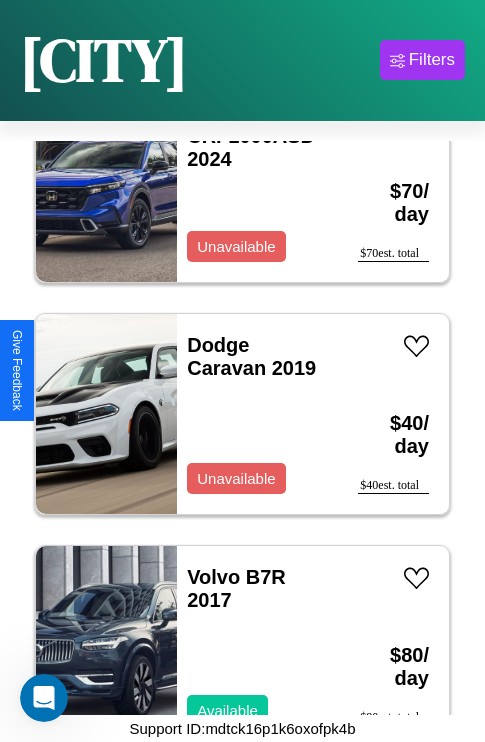 scroll, scrollTop: 1003, scrollLeft: 0, axis: vertical 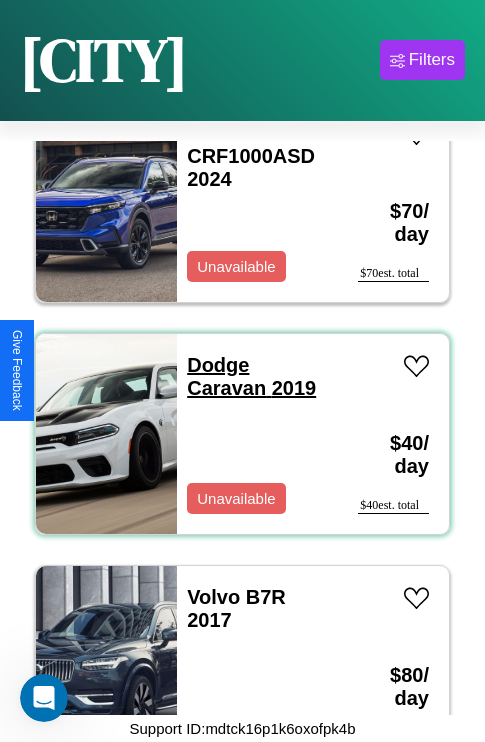 click on "Dodge   Caravan   2019" at bounding box center (251, 376) 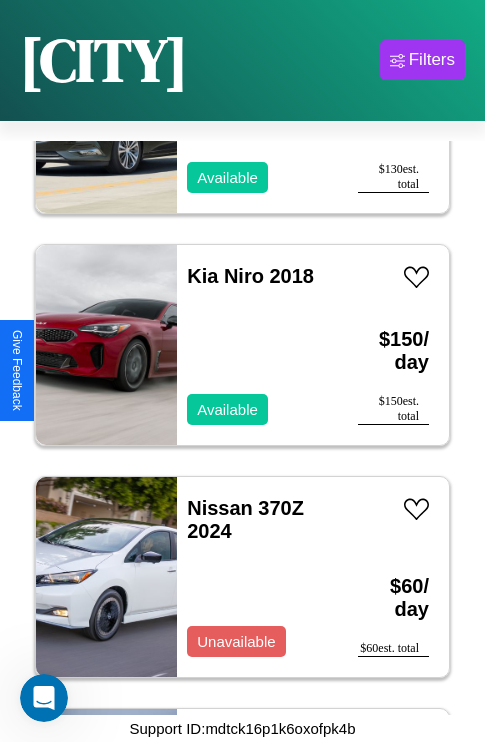 scroll, scrollTop: 3555, scrollLeft: 0, axis: vertical 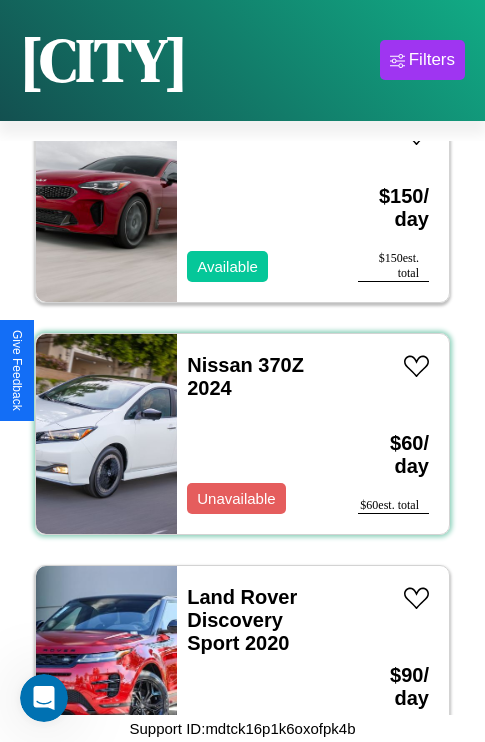 click on "Nissan   370Z   2024 Unavailable" at bounding box center (257, 434) 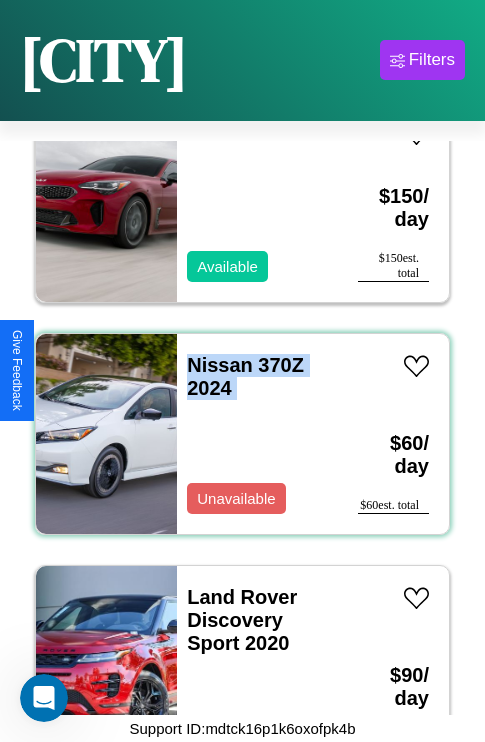 click on "Nissan   370Z   2024 Unavailable" at bounding box center [257, 434] 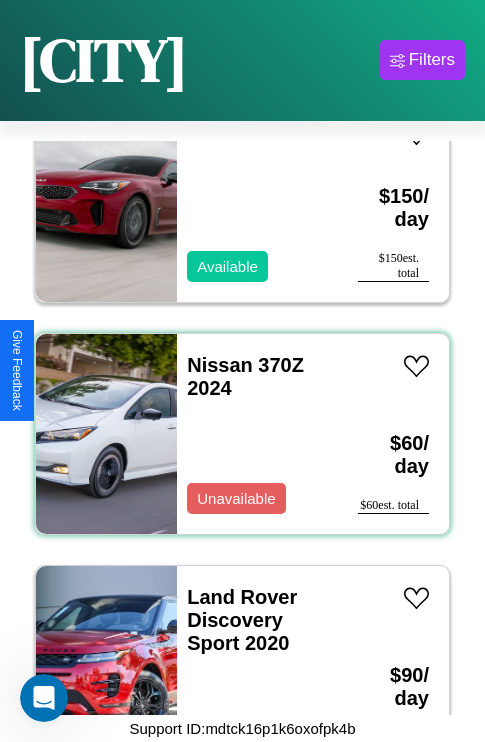 click on "Nissan   370Z   2024 Unavailable" at bounding box center [257, 434] 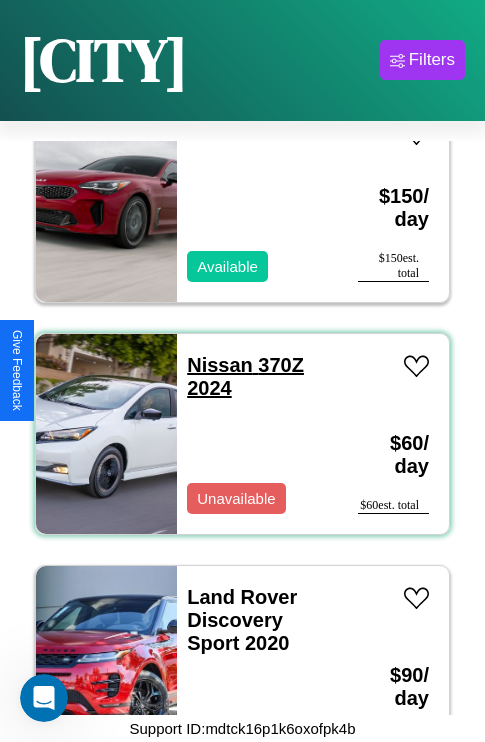 click on "Nissan   370Z   2024" at bounding box center [245, 376] 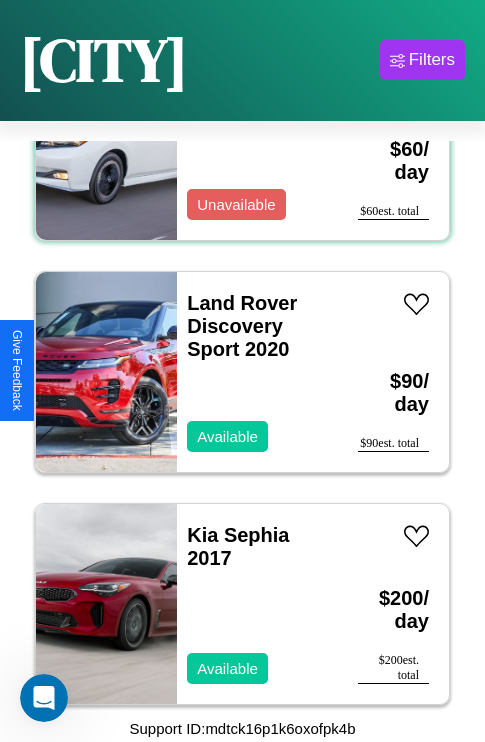 scroll, scrollTop: 4251, scrollLeft: 0, axis: vertical 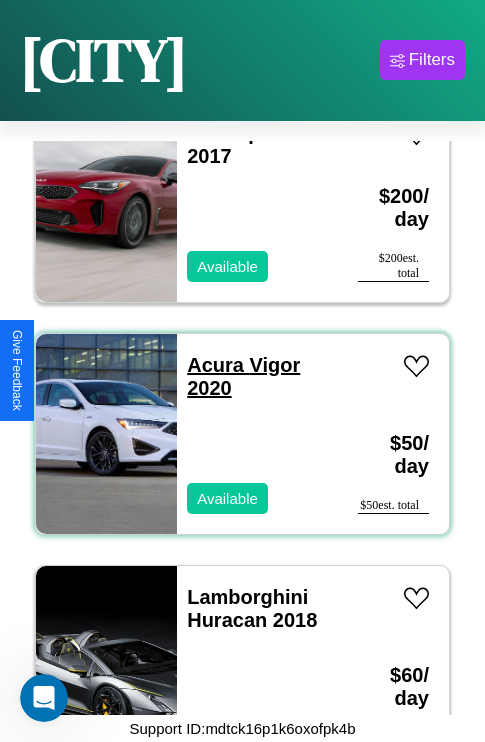 click on "Acura   Vigor   2020" at bounding box center [243, 376] 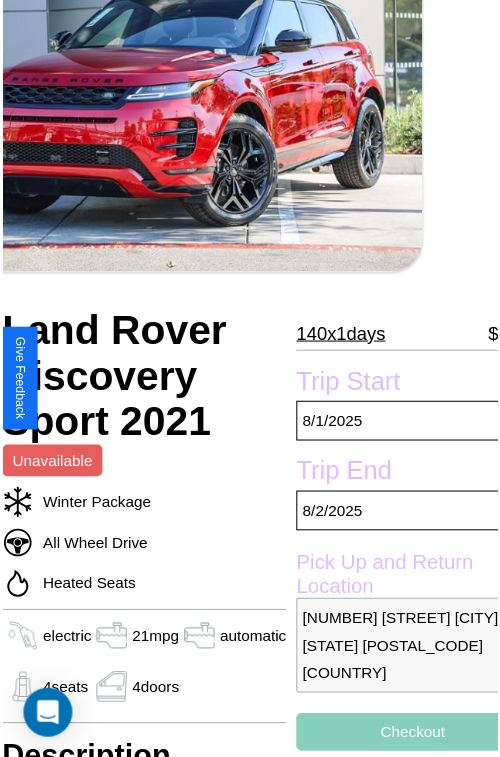 scroll, scrollTop: 180, scrollLeft: 96, axis: both 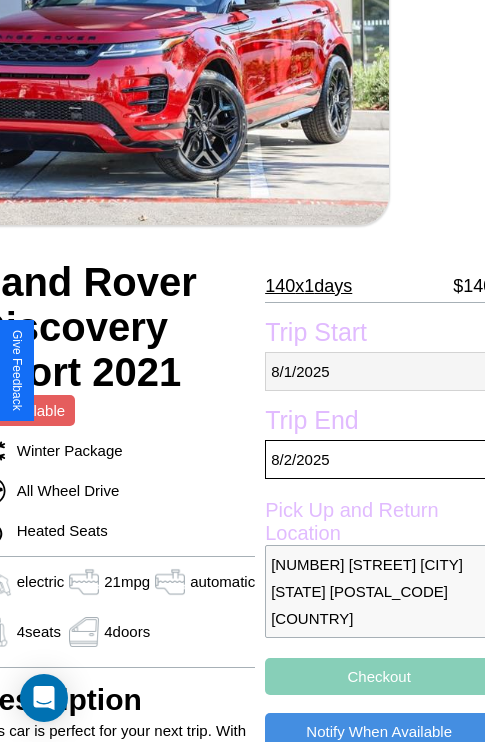 click on "[MONTH] / [DAY] / [YEAR]" at bounding box center [379, 371] 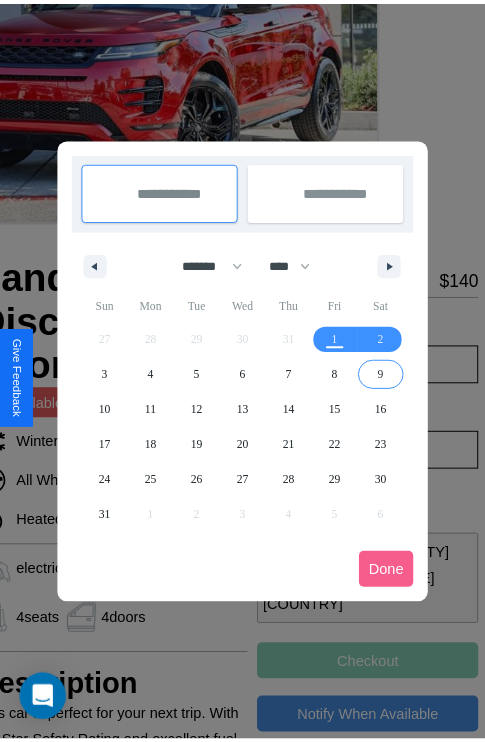 scroll, scrollTop: 0, scrollLeft: 96, axis: horizontal 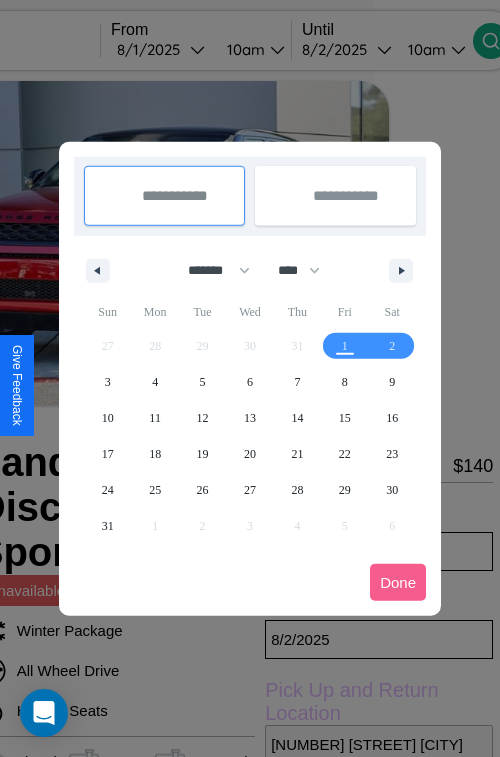 click at bounding box center (250, 378) 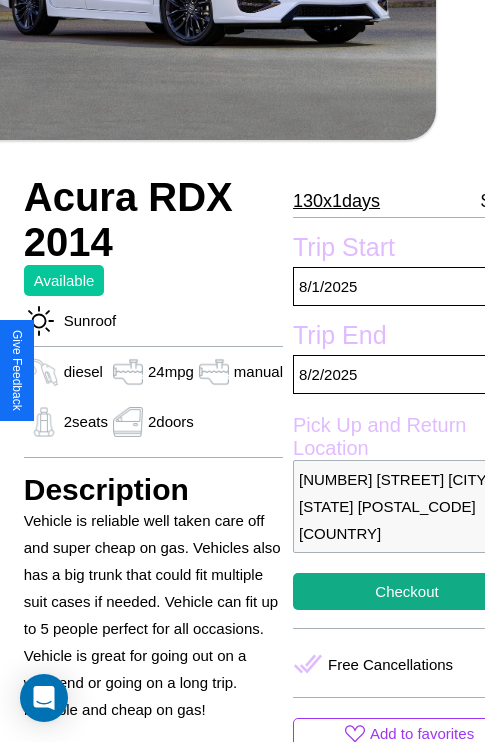 scroll, scrollTop: 387, scrollLeft: 72, axis: both 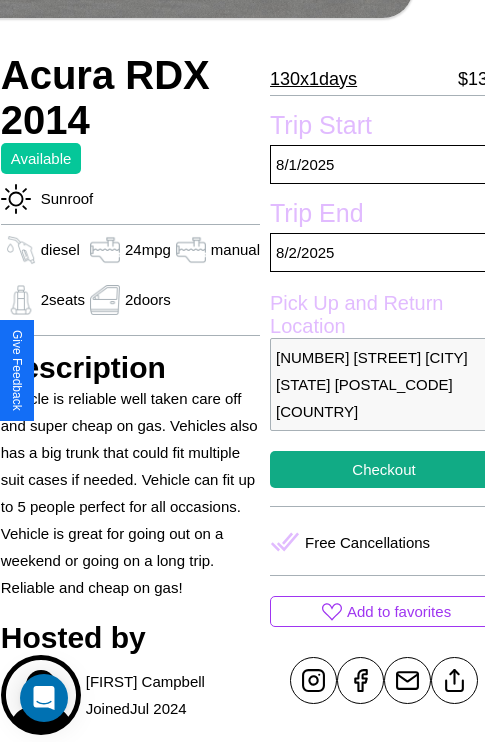 click on "970 Spring Street  Los Angeles California 56345 United States" at bounding box center [384, 384] 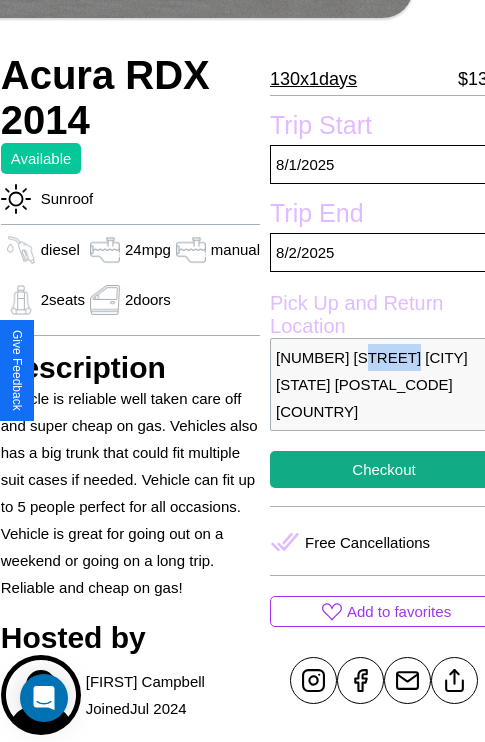 click on "970 Spring Street  Los Angeles California 56345 United States" at bounding box center [384, 384] 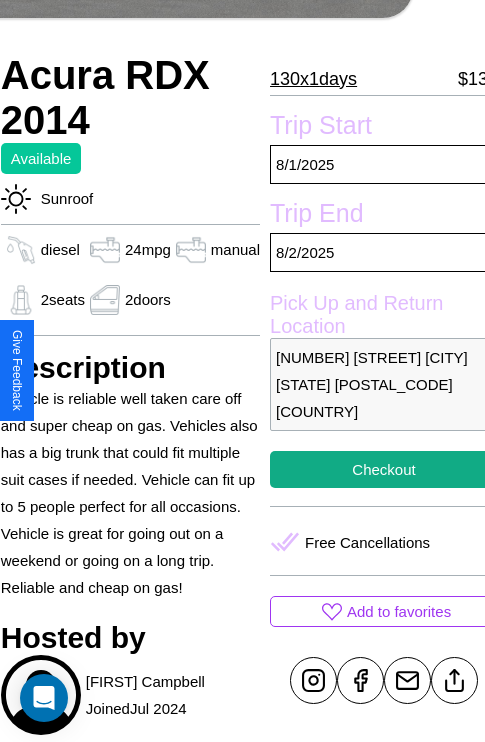 click on "970 Spring Street  Los Angeles California 56345 United States" at bounding box center (384, 384) 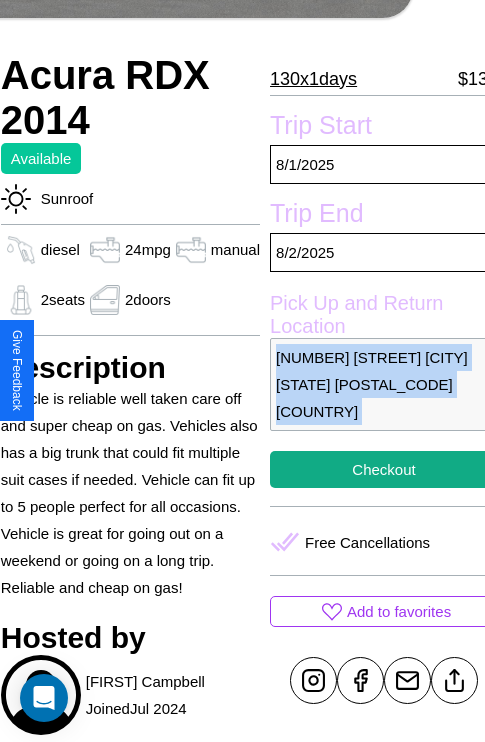 click on "970 Spring Street  Los Angeles California 56345 United States" at bounding box center (384, 384) 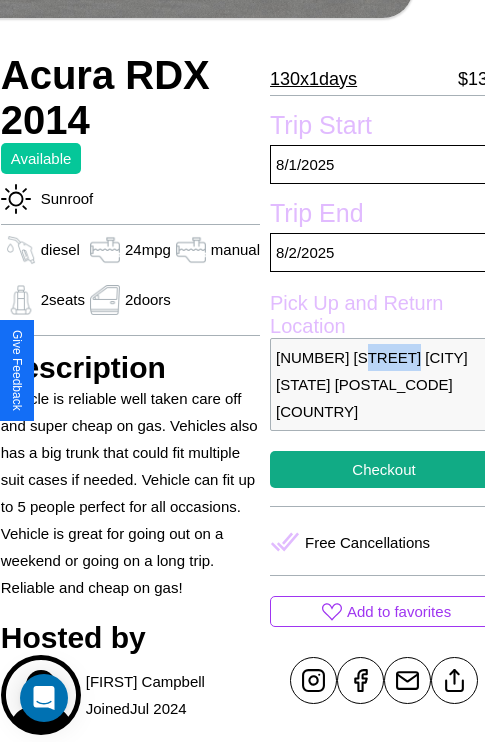click on "970 Spring Street  Los Angeles California 56345 United States" at bounding box center (384, 384) 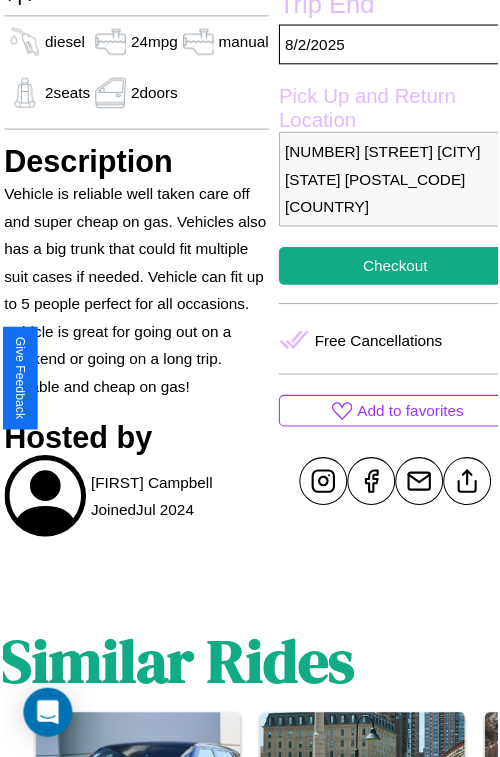 scroll, scrollTop: 601, scrollLeft: 72, axis: both 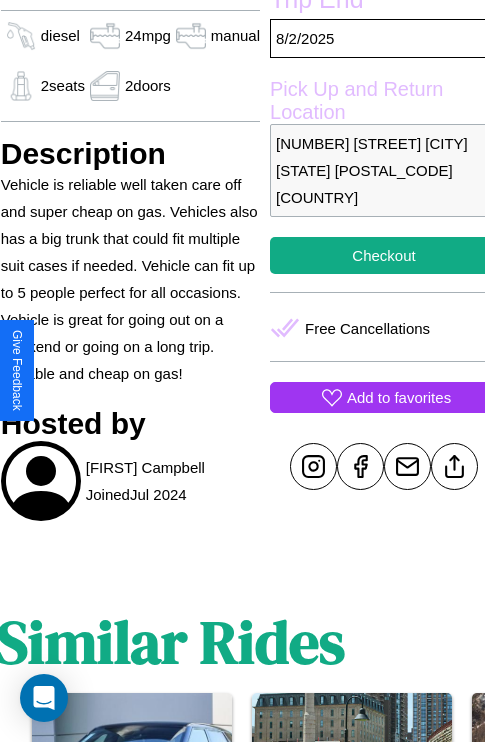 click on "Add to favorites" at bounding box center (399, 397) 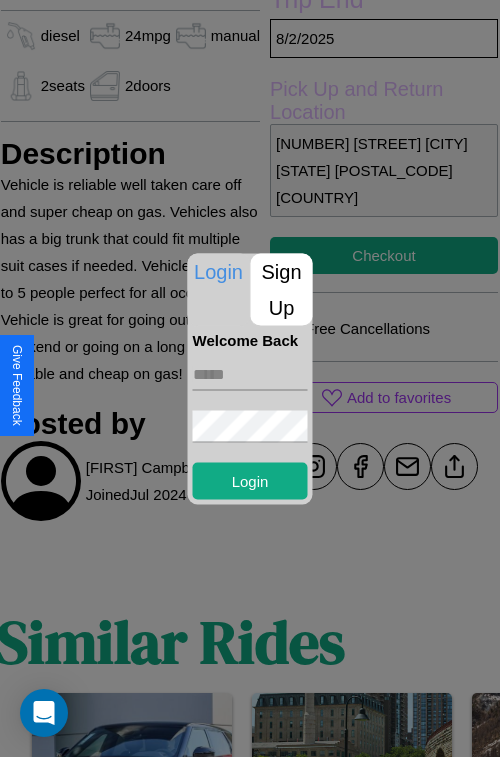 click at bounding box center [250, 374] 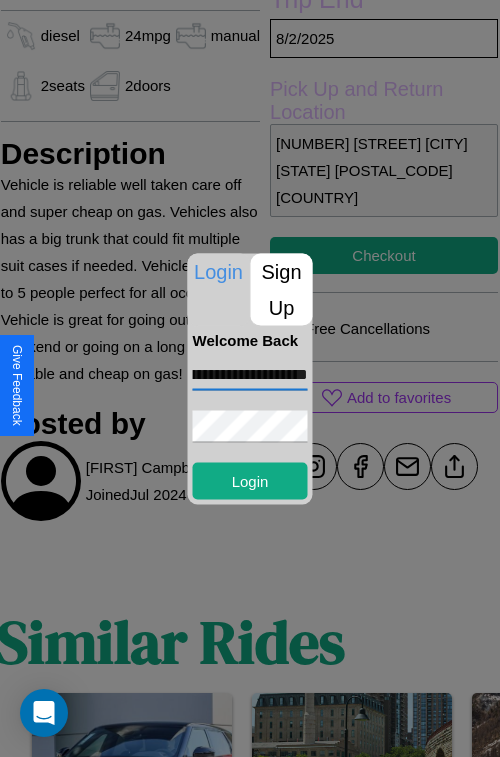 scroll, scrollTop: 0, scrollLeft: 87, axis: horizontal 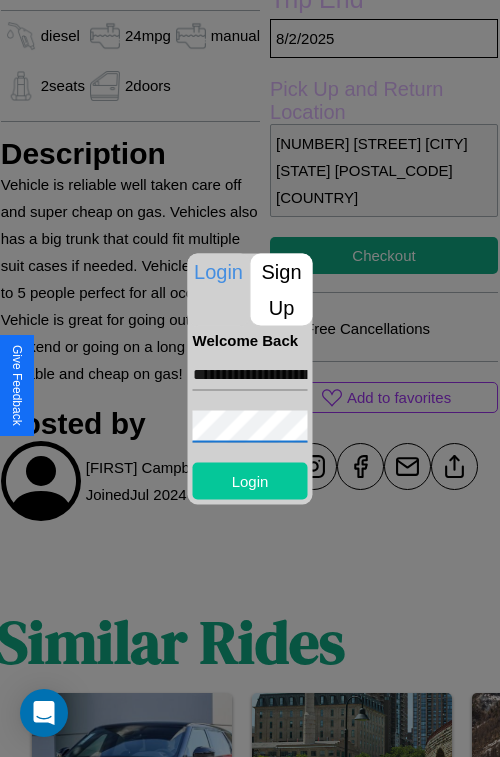 click on "Login" at bounding box center (250, 480) 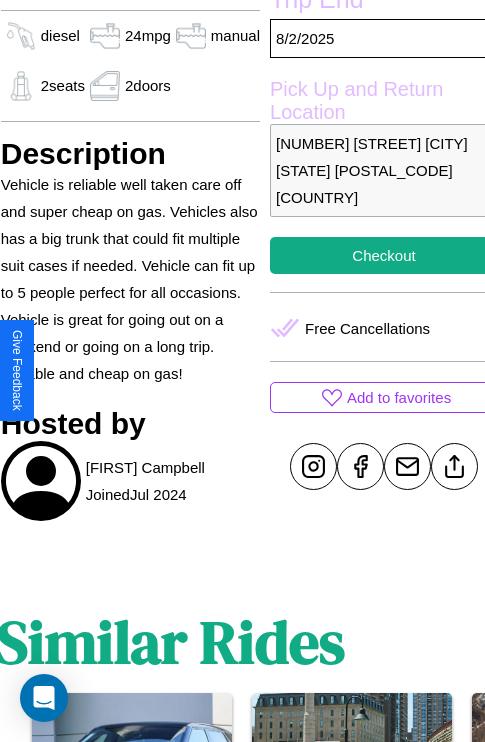 scroll, scrollTop: 601, scrollLeft: 72, axis: both 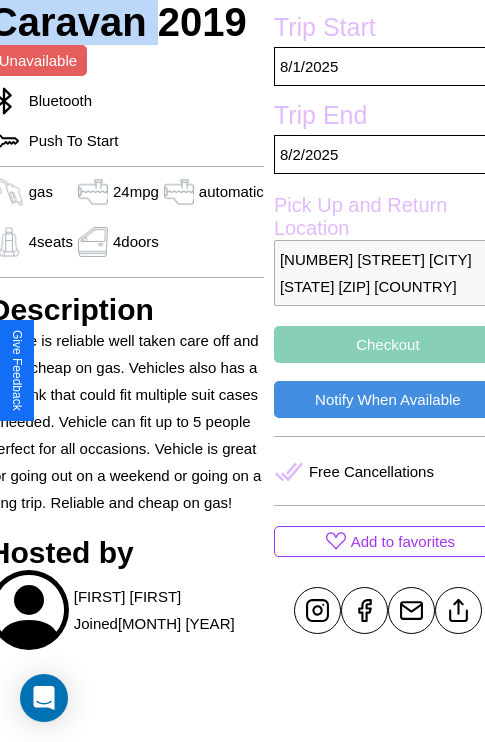 click on "Checkout" at bounding box center (388, 344) 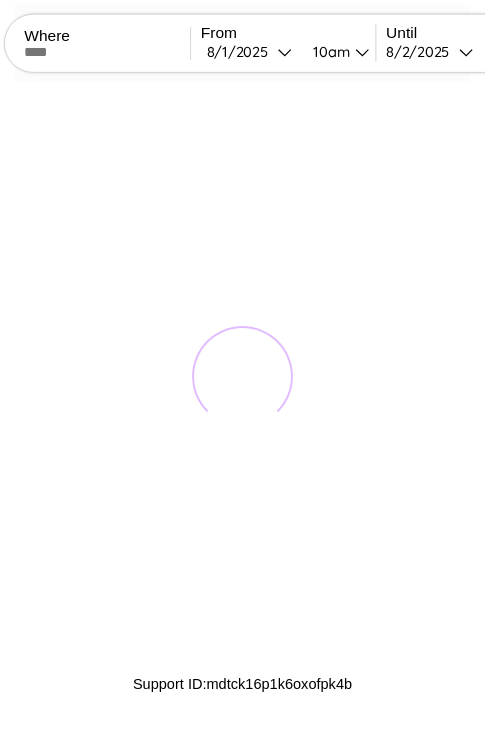 scroll, scrollTop: 0, scrollLeft: 0, axis: both 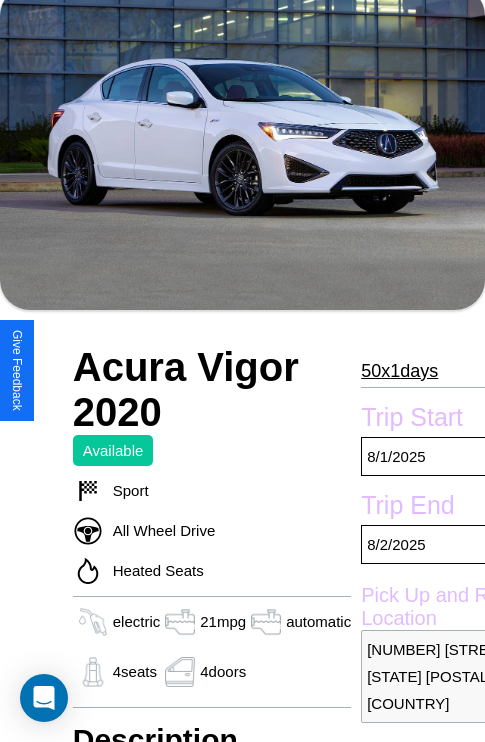 click on "50  x  1  days" at bounding box center (399, 371) 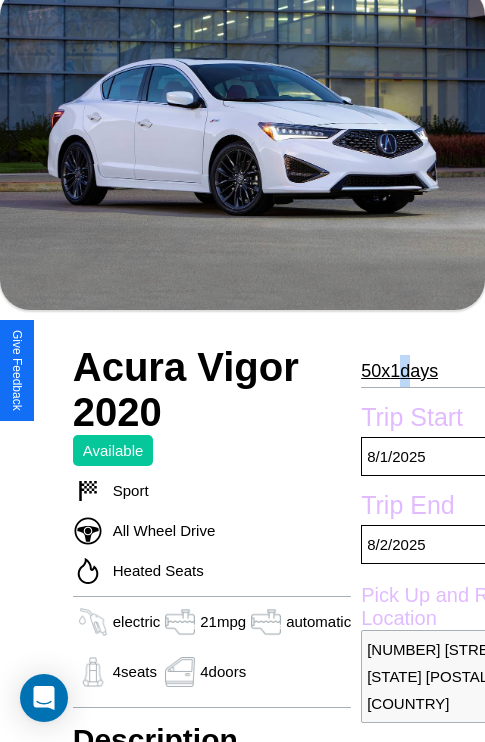 click on "50  x  1  days" at bounding box center [399, 371] 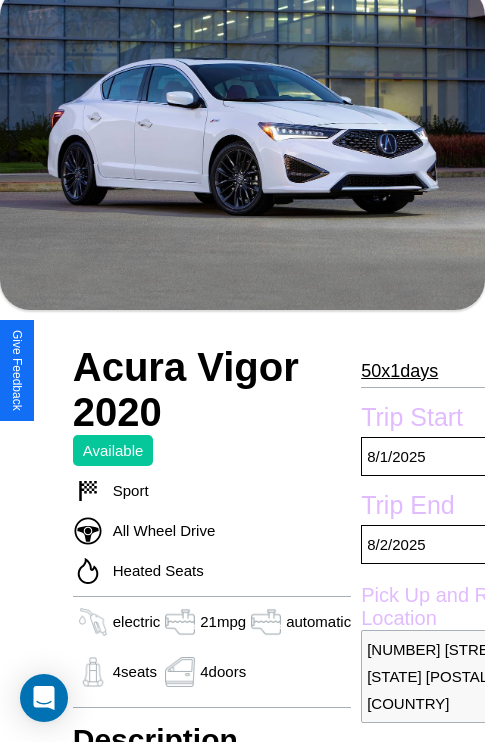 click on "50  x  1  days" at bounding box center [399, 371] 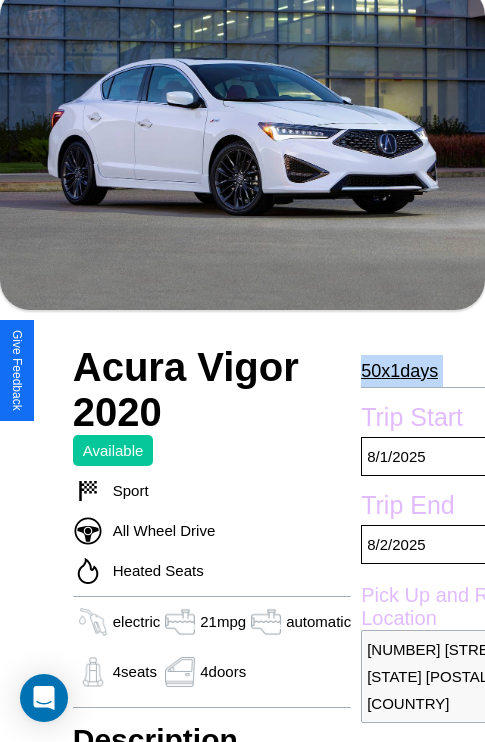 click on "50  x  1  days" at bounding box center [399, 371] 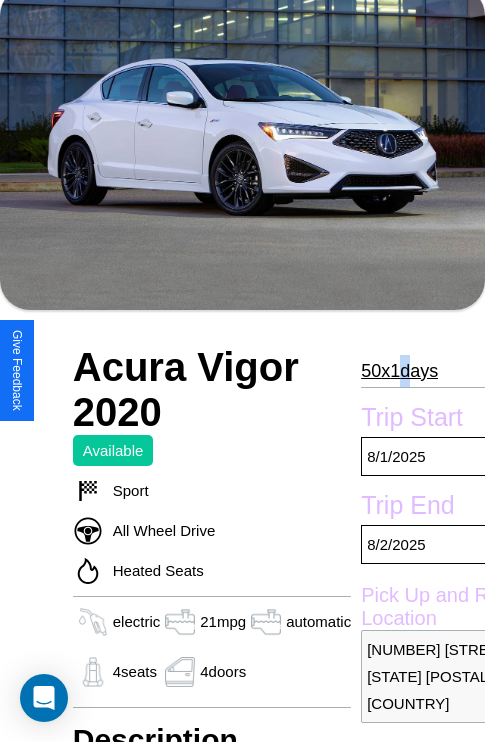 click on "50  x  1  days" at bounding box center [399, 371] 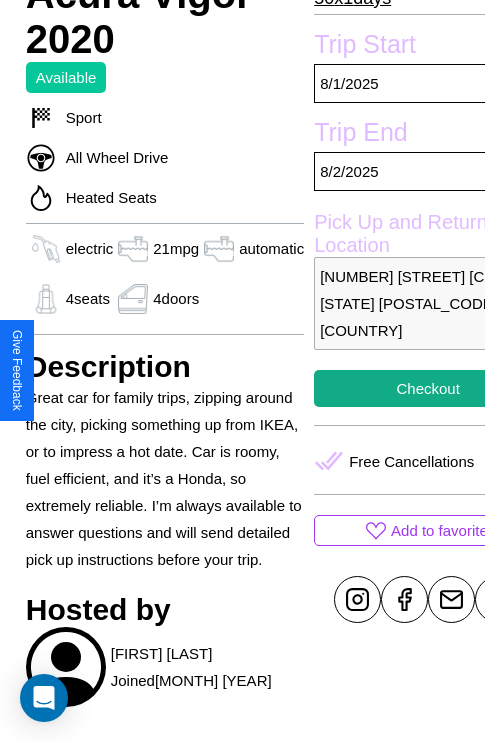 scroll, scrollTop: 697, scrollLeft: 76, axis: both 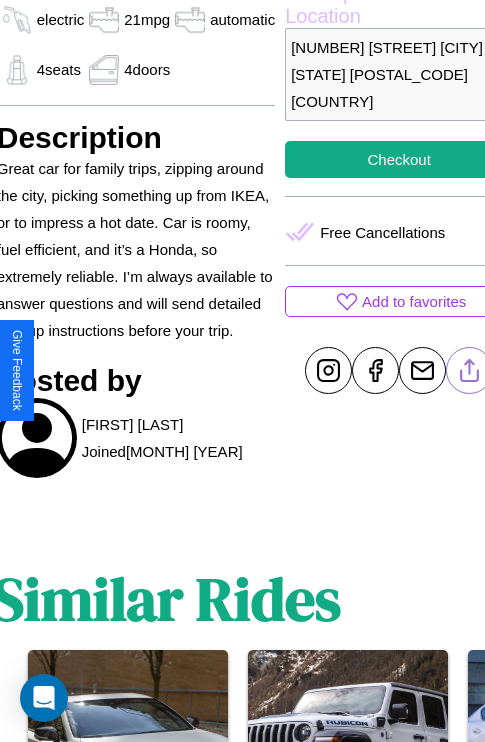 click 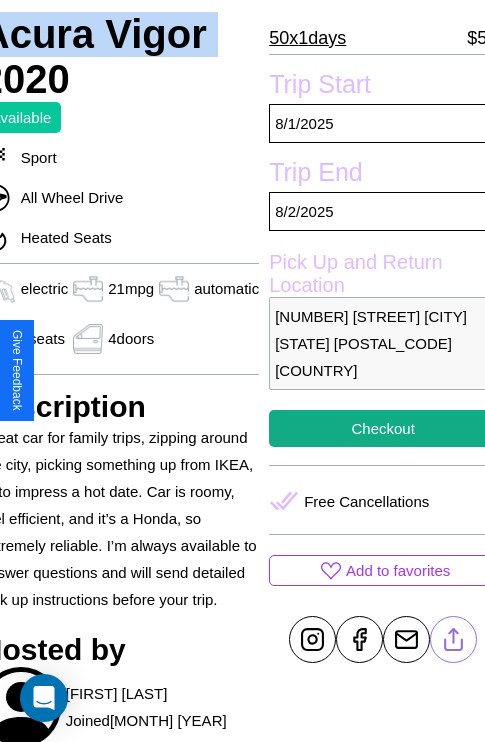 scroll, scrollTop: 486, scrollLeft: 96, axis: both 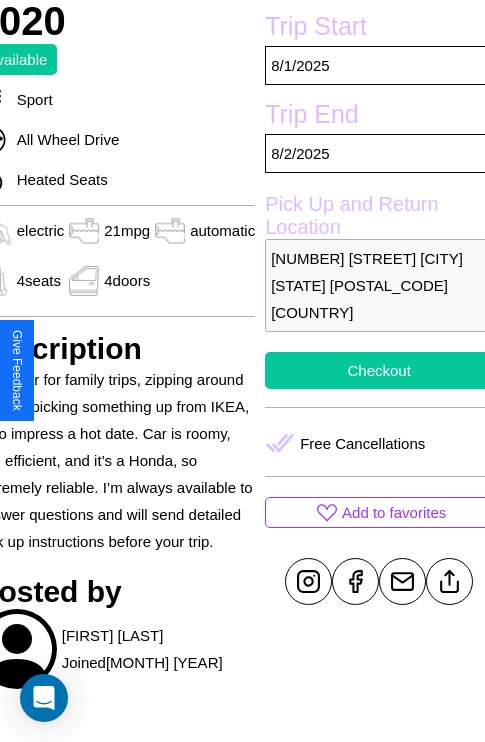 click on "Checkout" at bounding box center [379, 370] 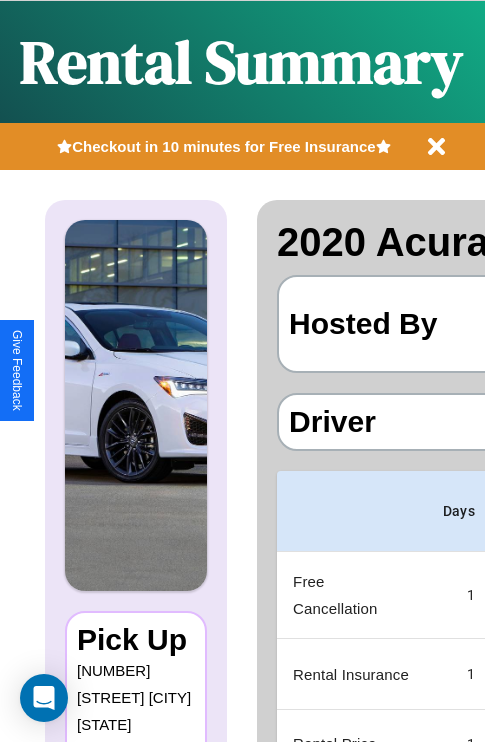scroll, scrollTop: 0, scrollLeft: 378, axis: horizontal 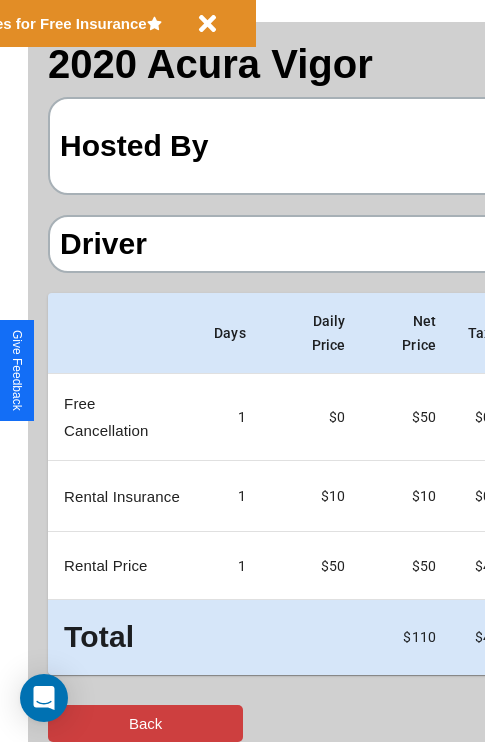 click on "Back" at bounding box center [145, 723] 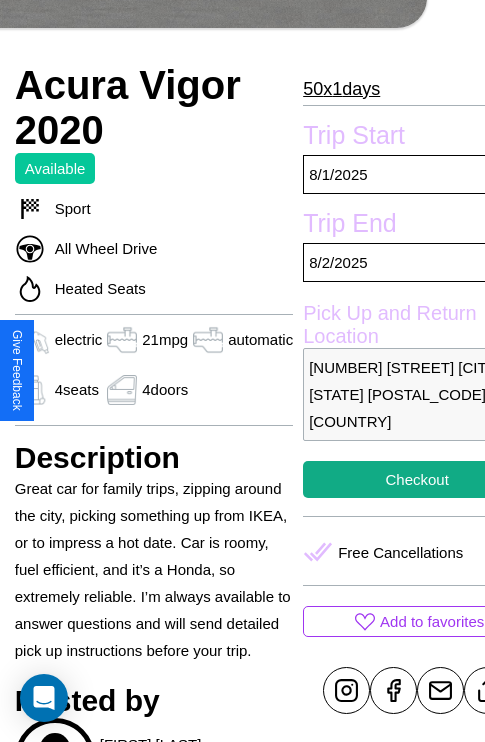 scroll, scrollTop: 628, scrollLeft: 96, axis: both 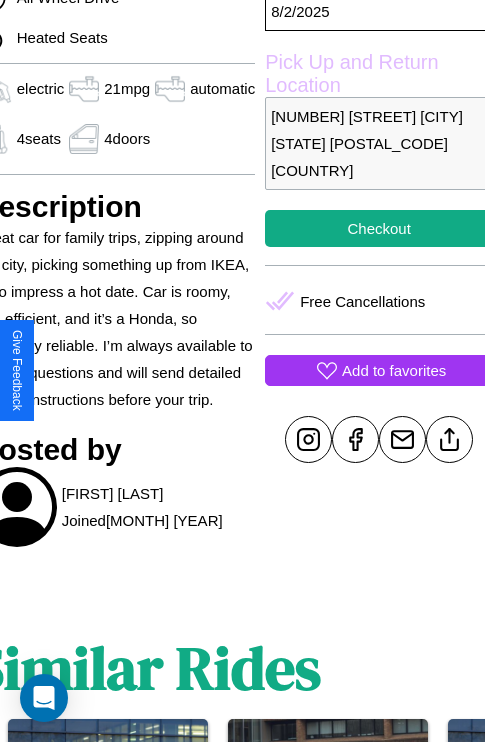 click on "Add to favorites" at bounding box center (394, 370) 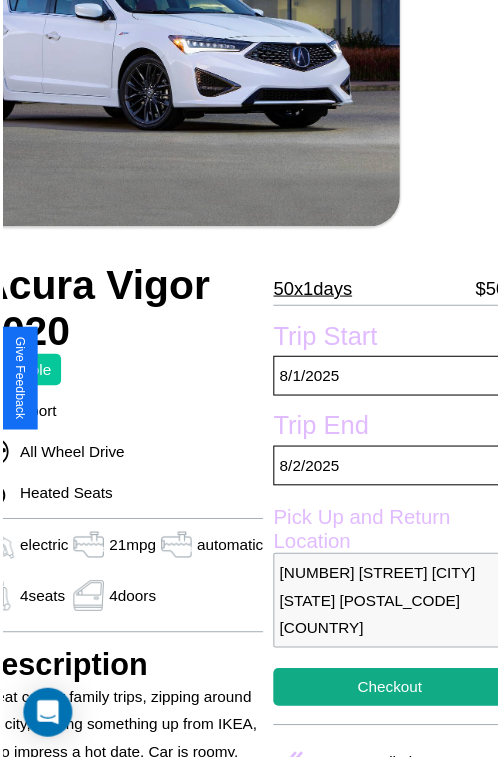 scroll, scrollTop: 181, scrollLeft: 96, axis: both 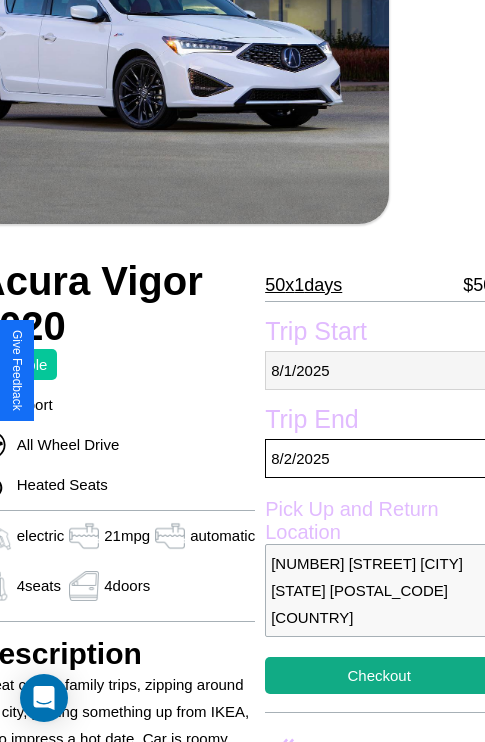 click on "8 / 1 / 2025" at bounding box center (379, 370) 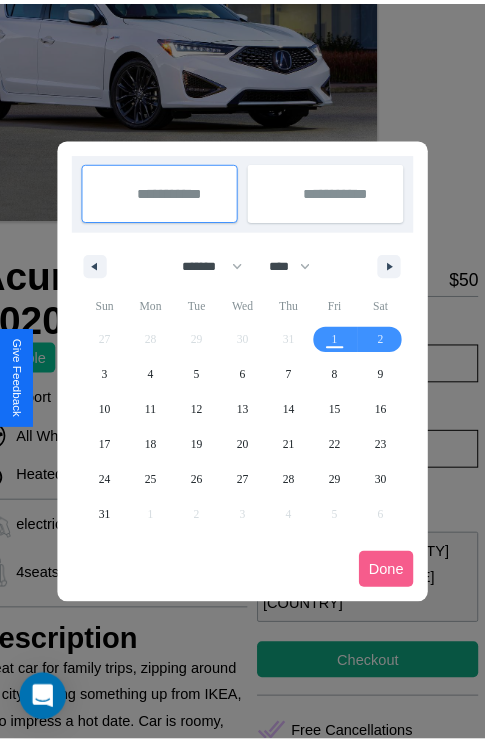 scroll, scrollTop: 0, scrollLeft: 96, axis: horizontal 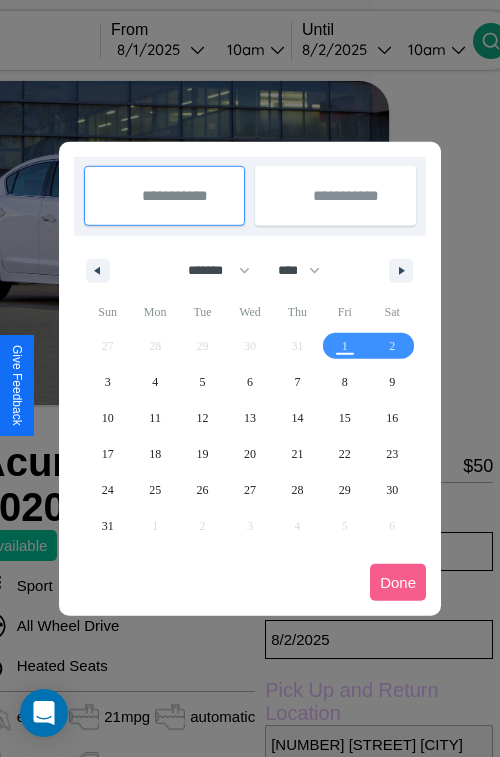click at bounding box center [250, 378] 